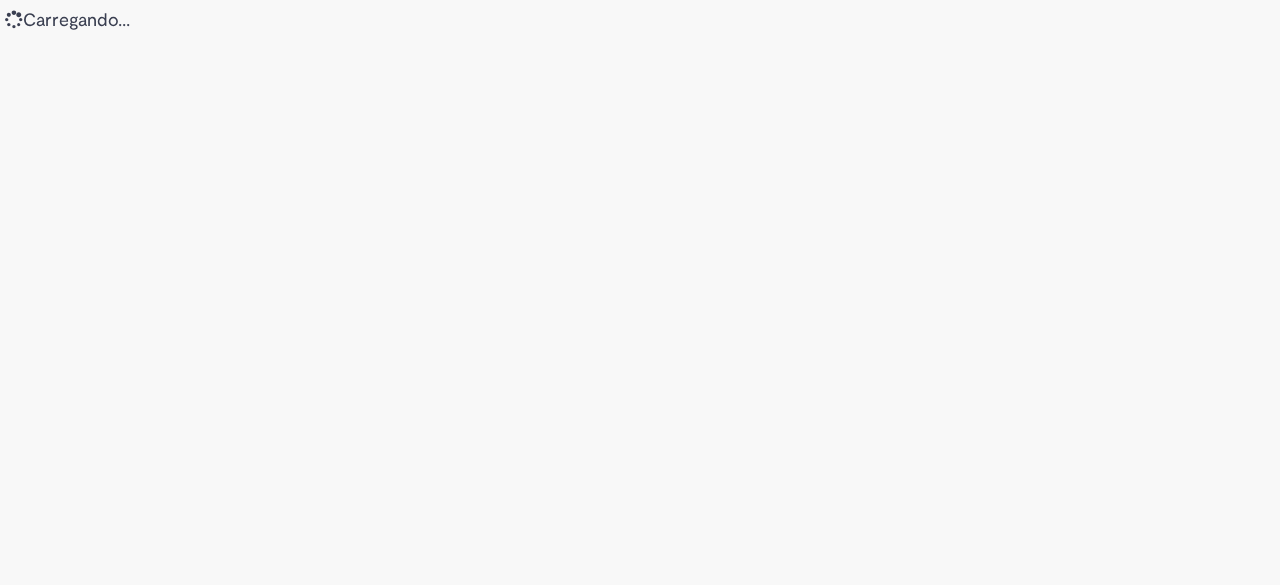 scroll, scrollTop: 0, scrollLeft: 0, axis: both 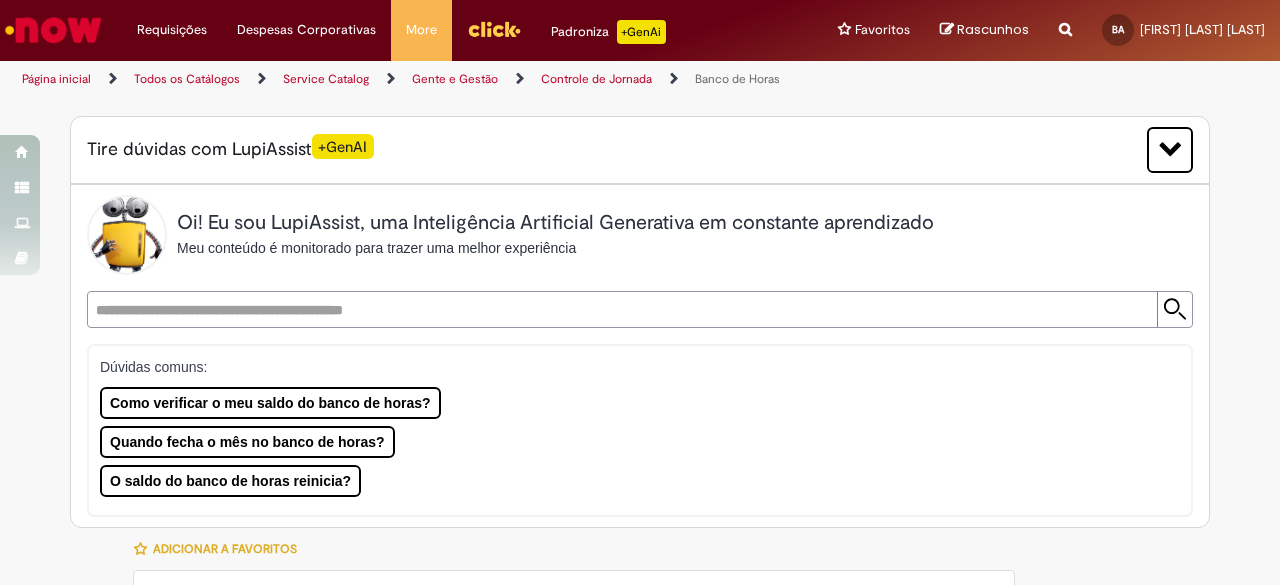 type on "********" 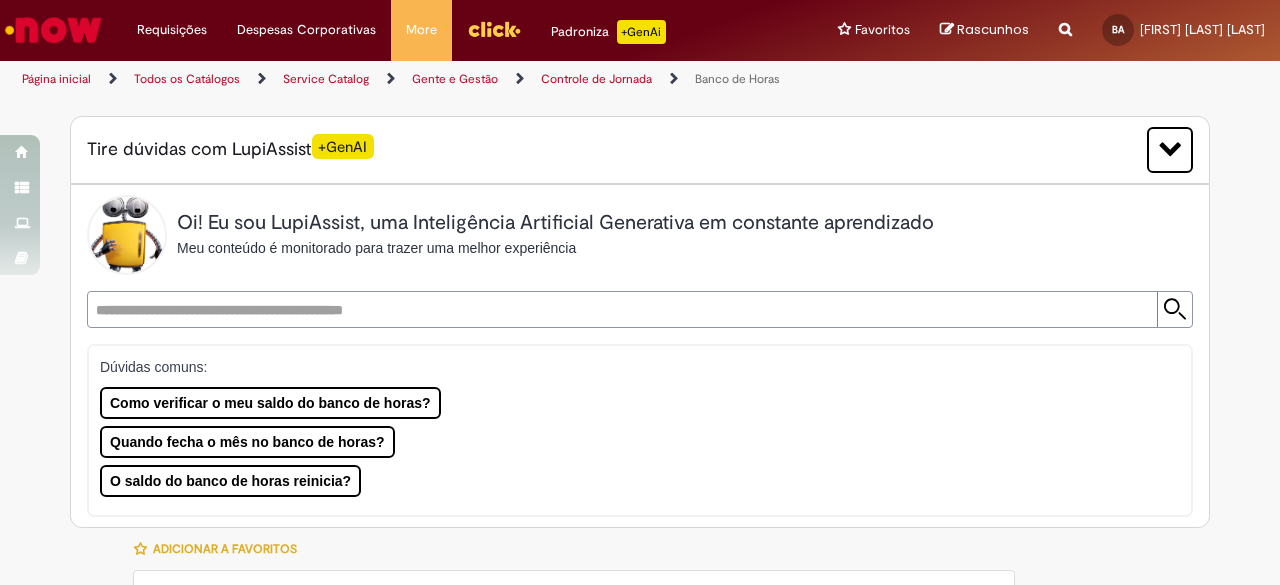 type on "**********" 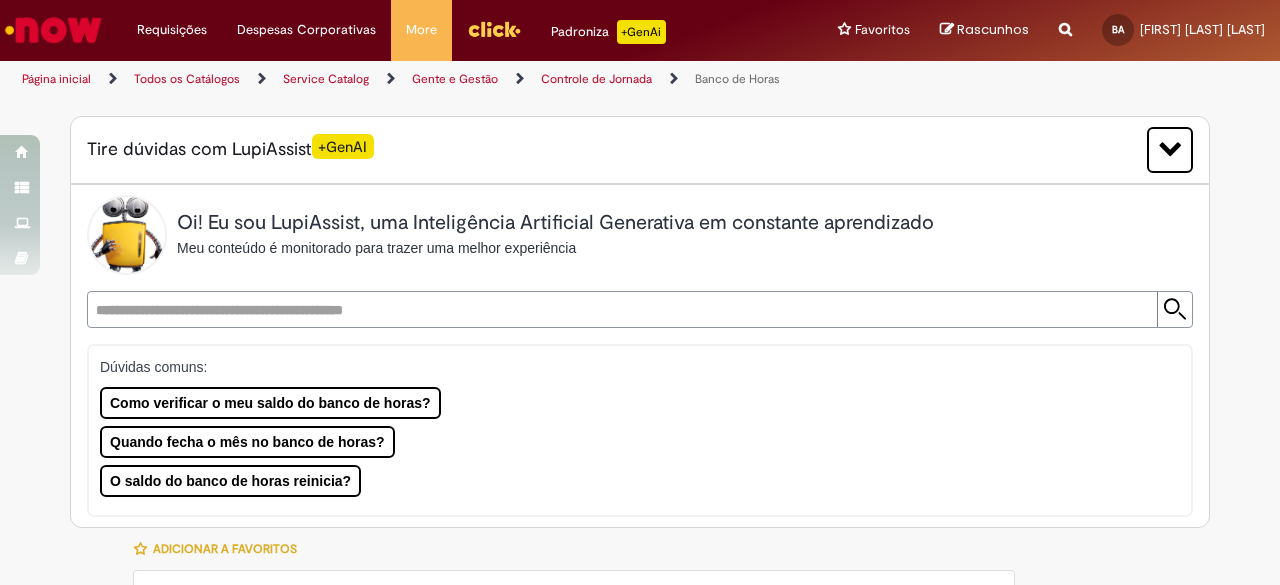 type on "**********" 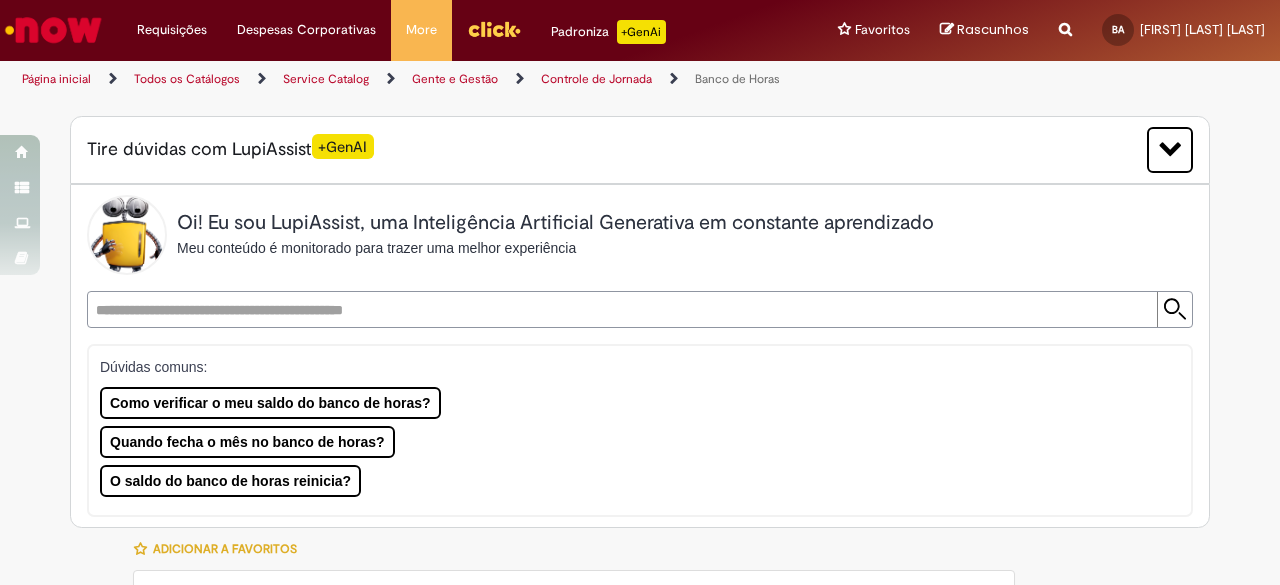 type on "**********" 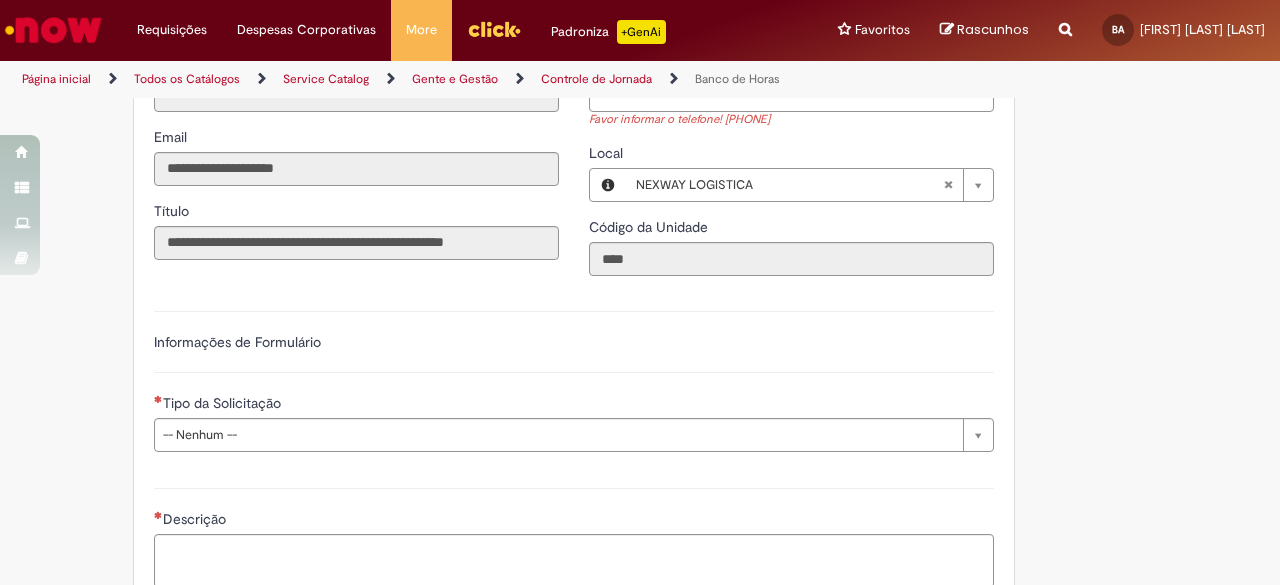 scroll, scrollTop: 900, scrollLeft: 0, axis: vertical 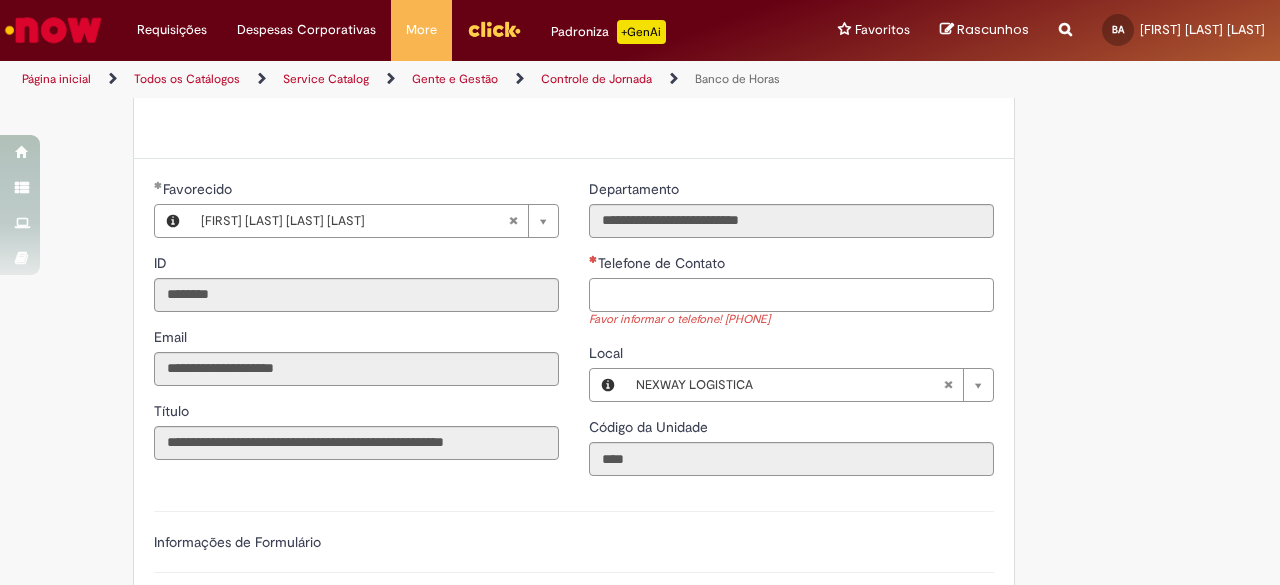 click on "Telefone de Contato" at bounding box center (791, 295) 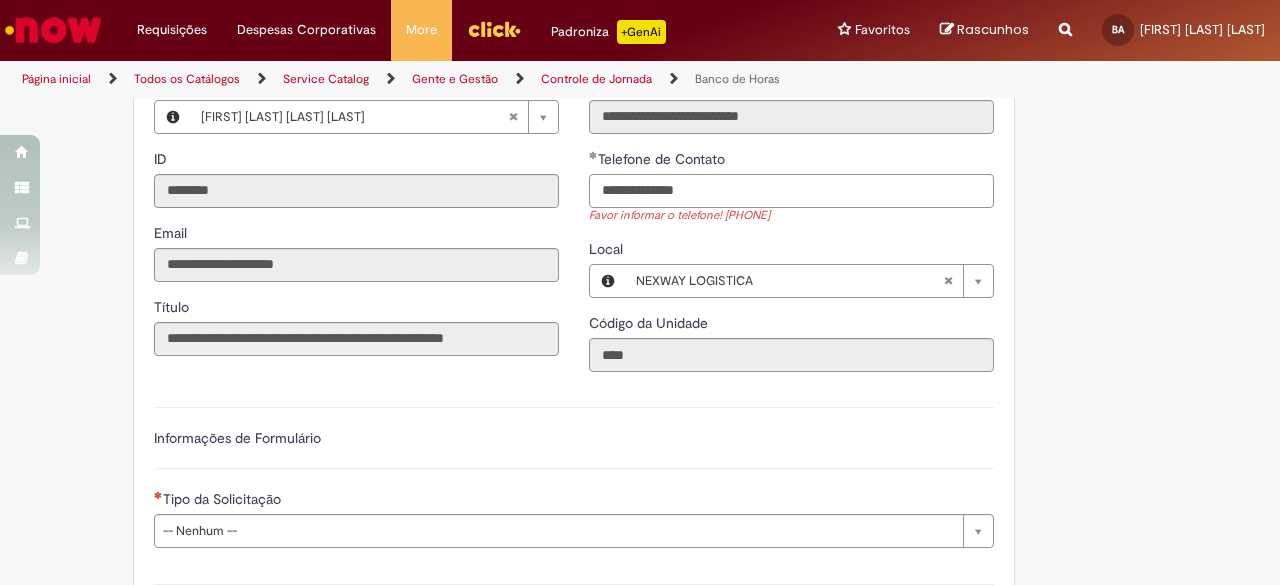 scroll, scrollTop: 1100, scrollLeft: 0, axis: vertical 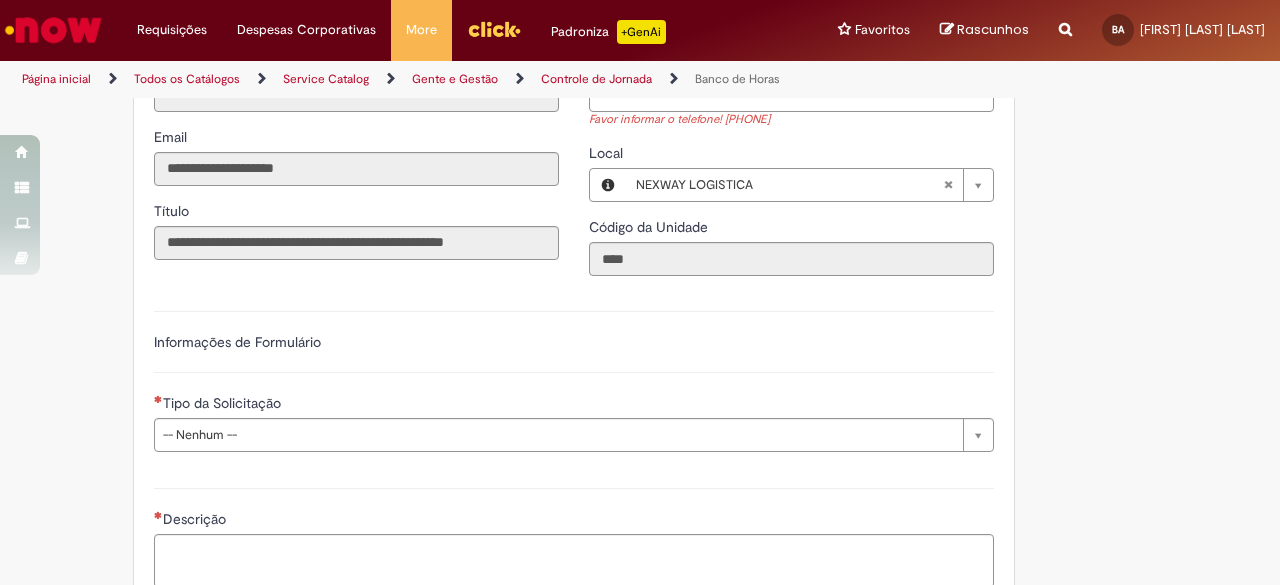 type on "**********" 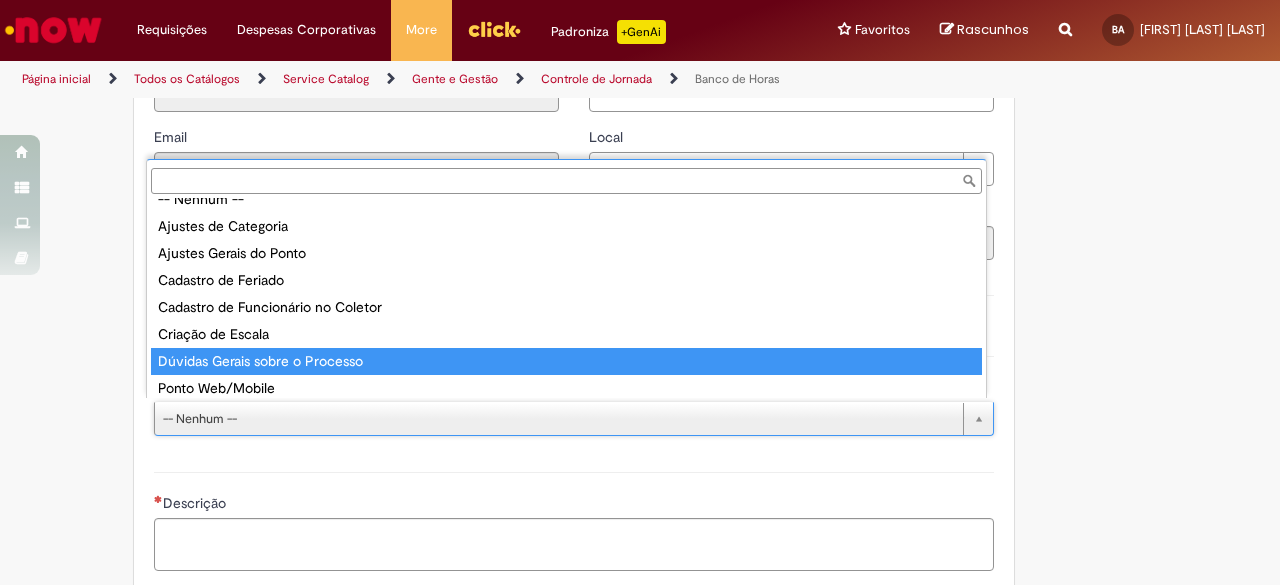 scroll, scrollTop: 24, scrollLeft: 0, axis: vertical 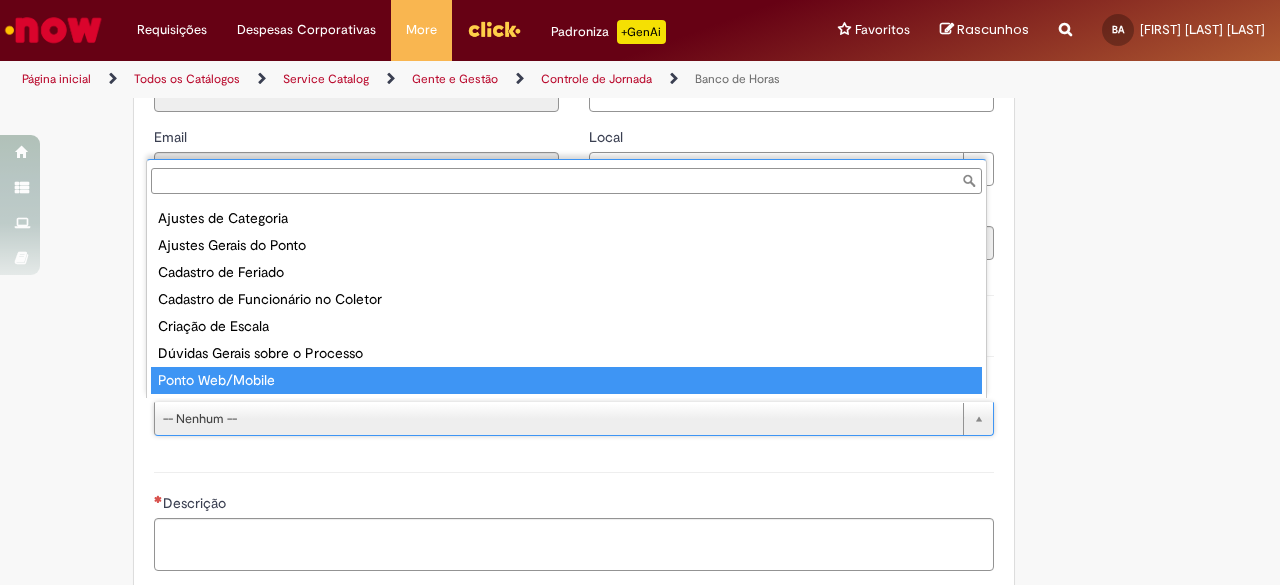 type on "**********" 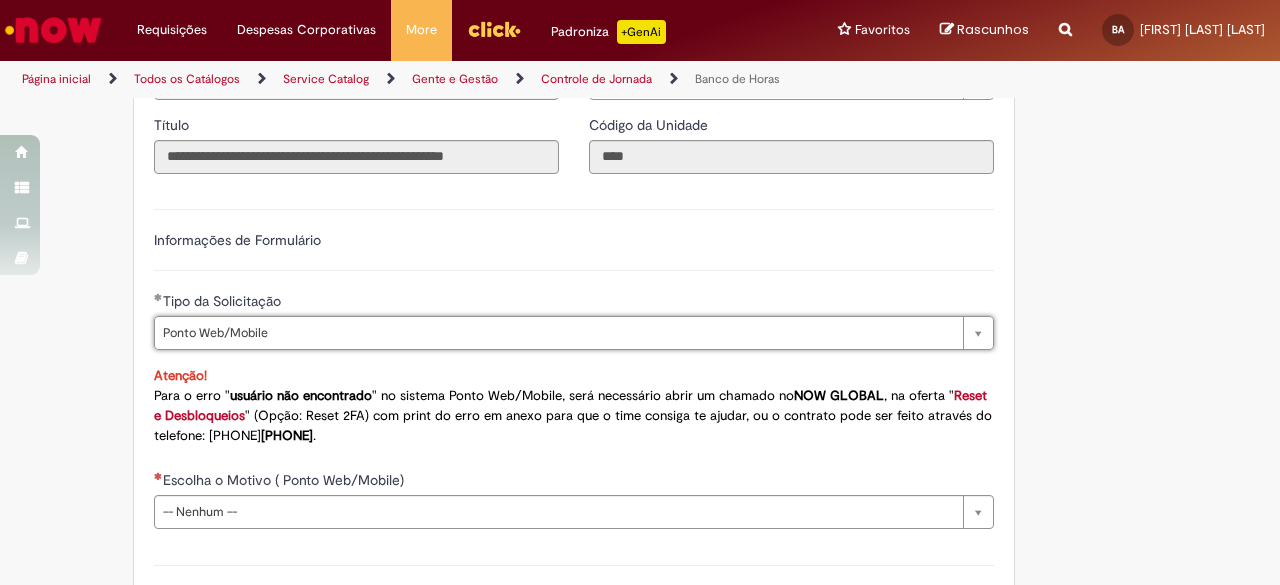 scroll, scrollTop: 1300, scrollLeft: 0, axis: vertical 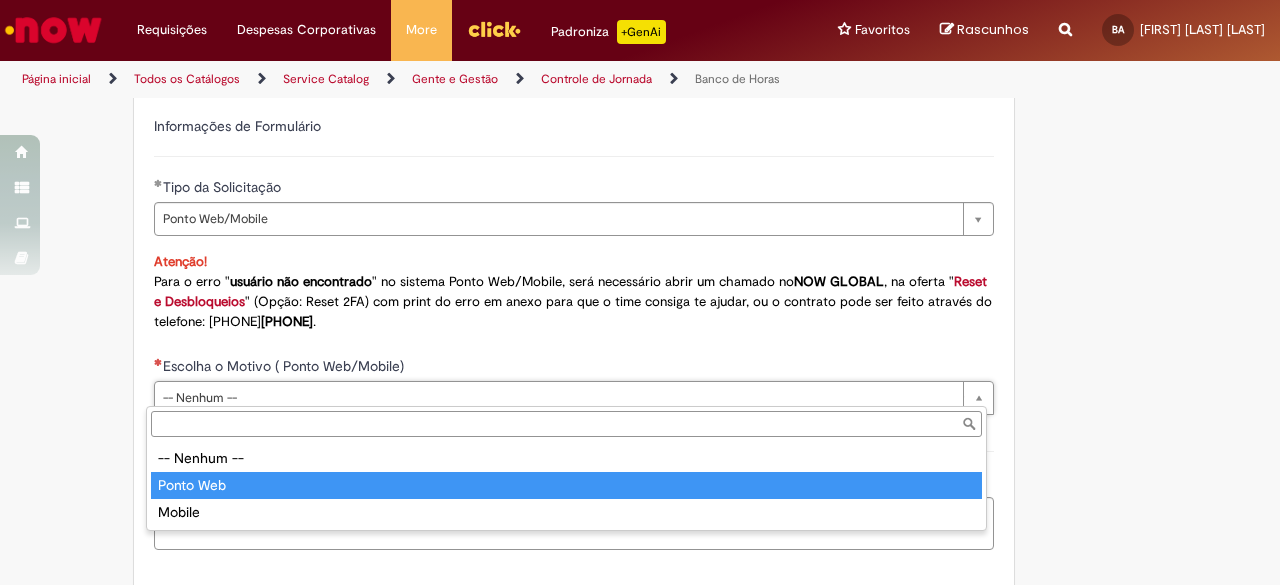type on "*********" 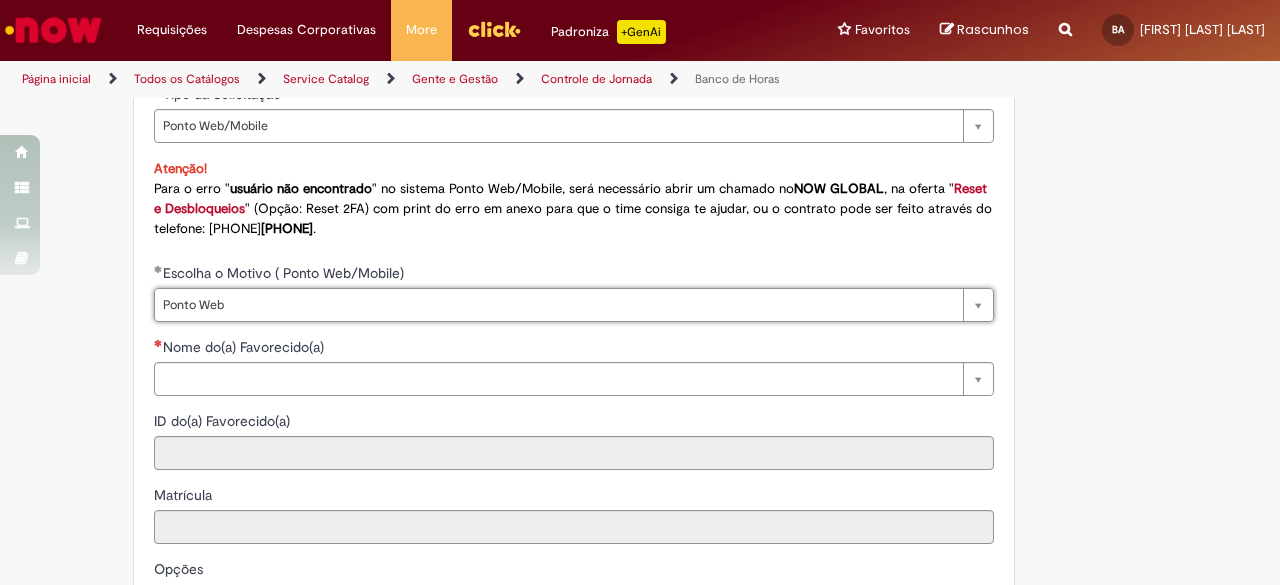 scroll, scrollTop: 1500, scrollLeft: 0, axis: vertical 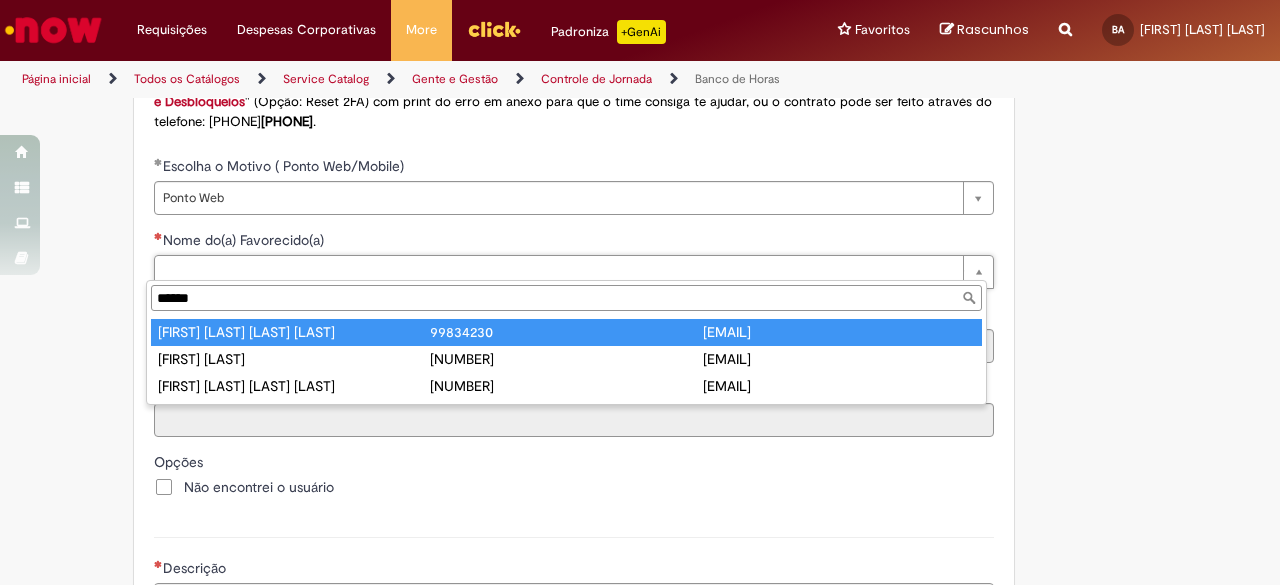 type on "******" 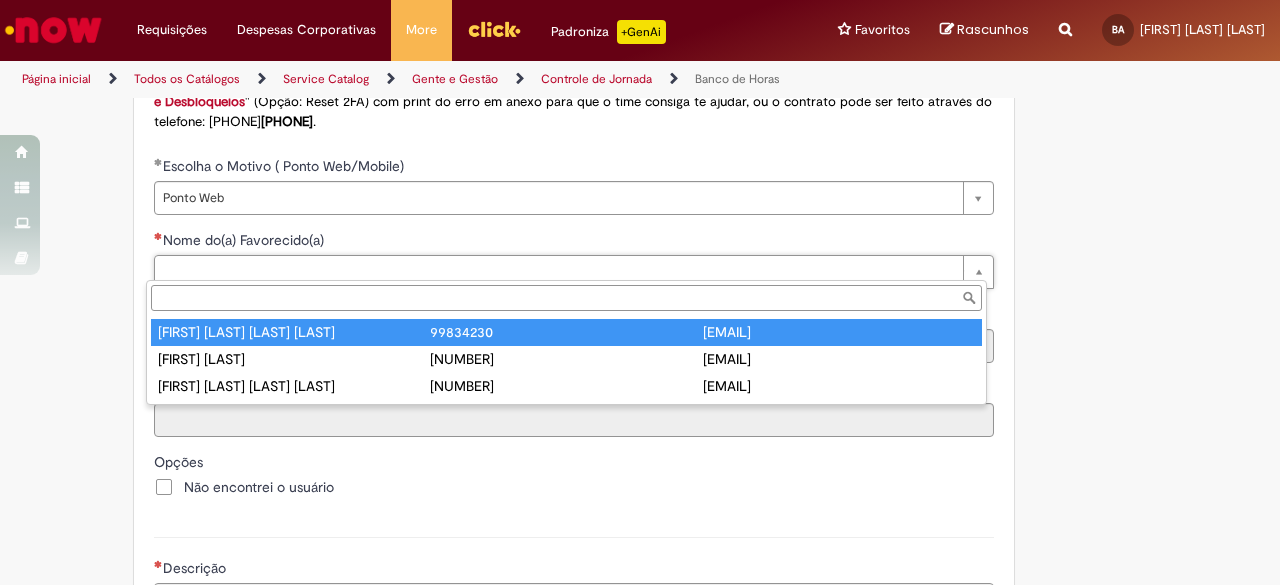 type on "********" 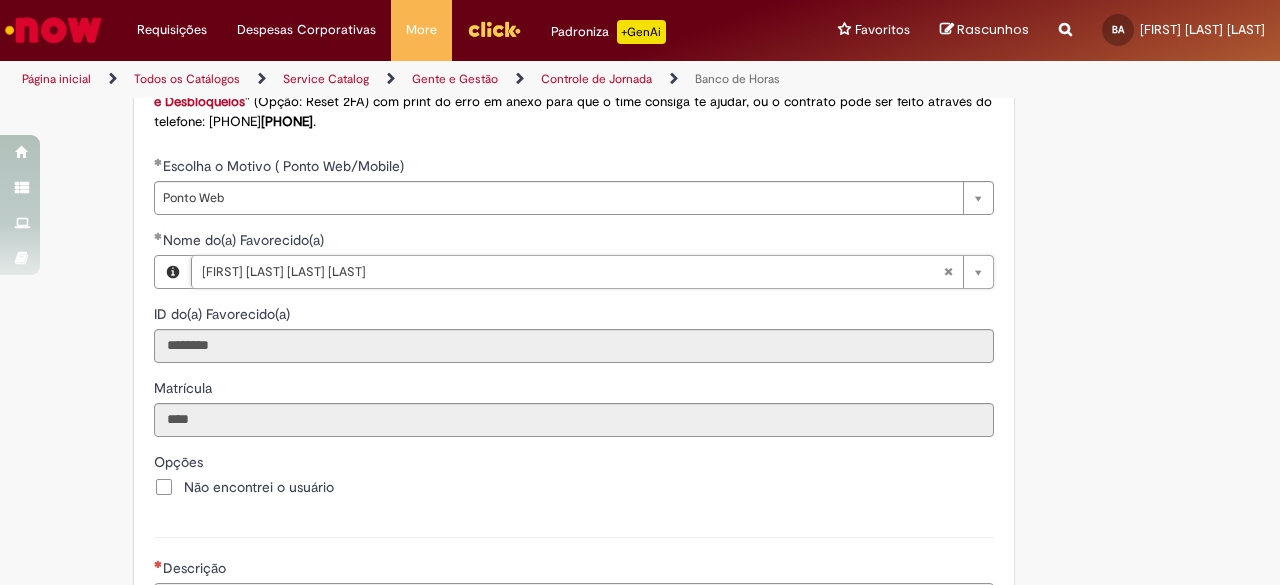 click on "Matrícula" at bounding box center (574, 390) 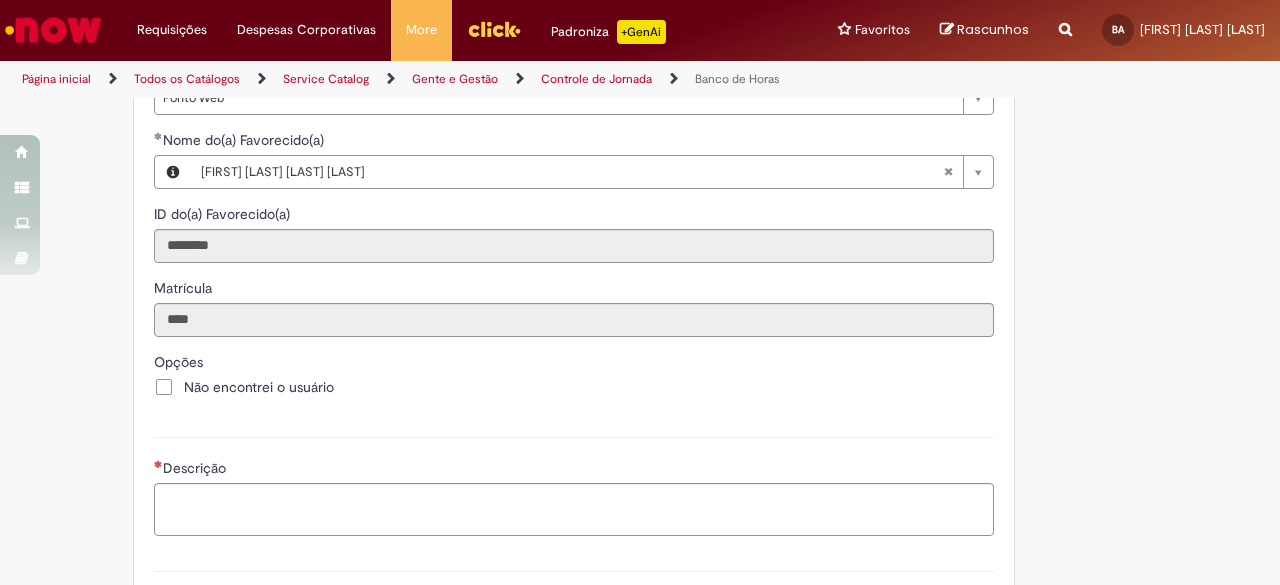 scroll, scrollTop: 1800, scrollLeft: 0, axis: vertical 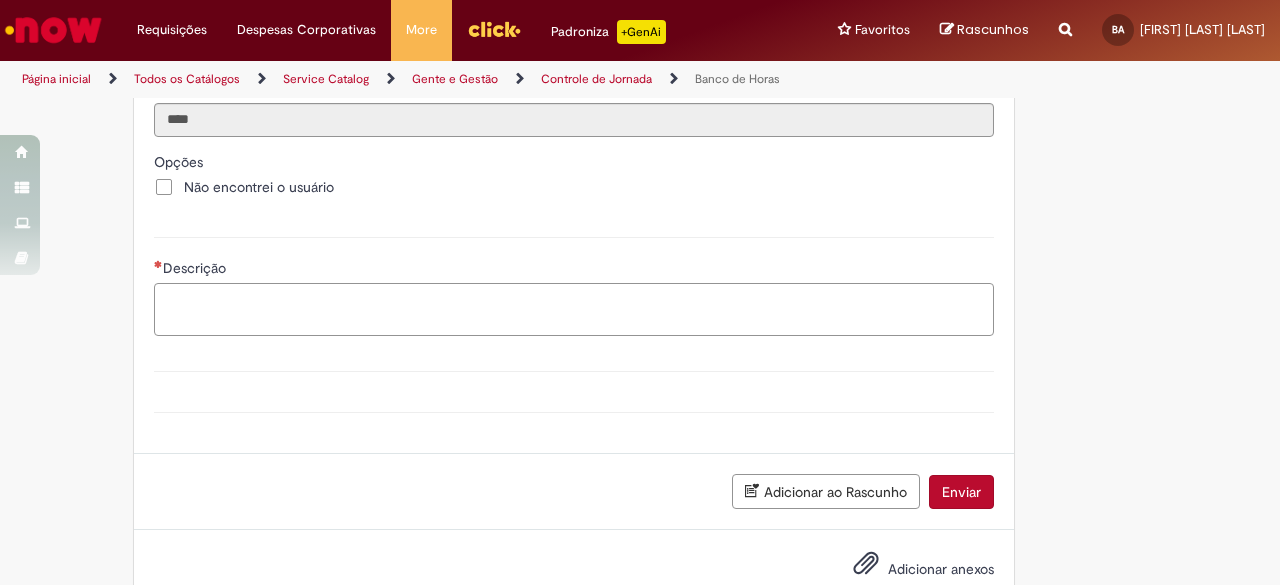 click on "Descrição" at bounding box center [574, 309] 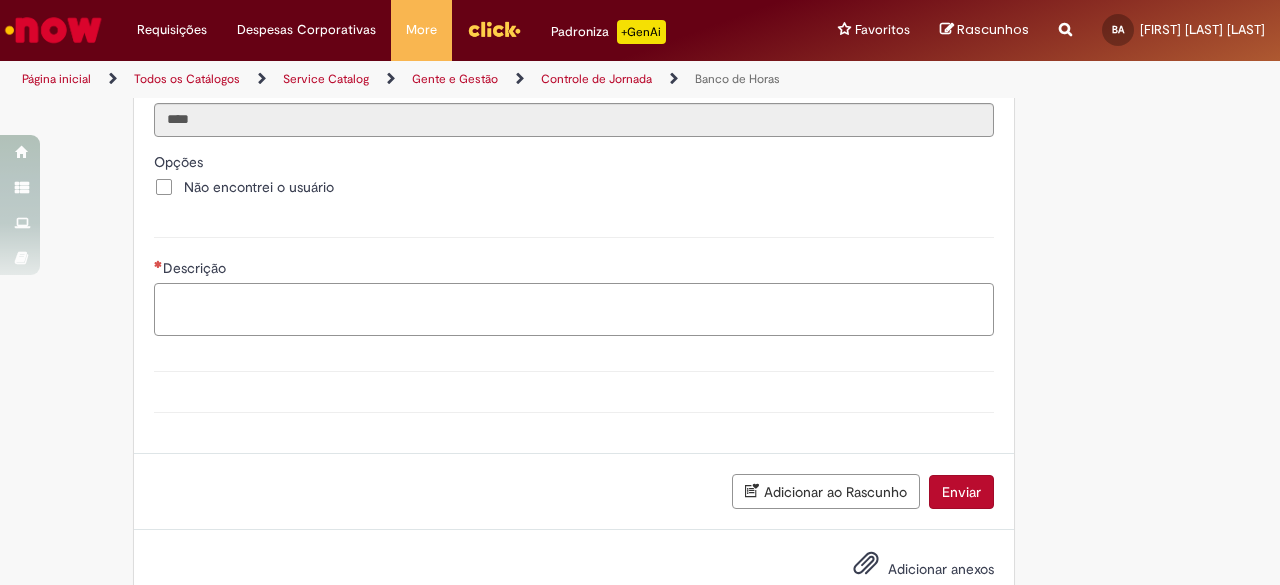 type on "*" 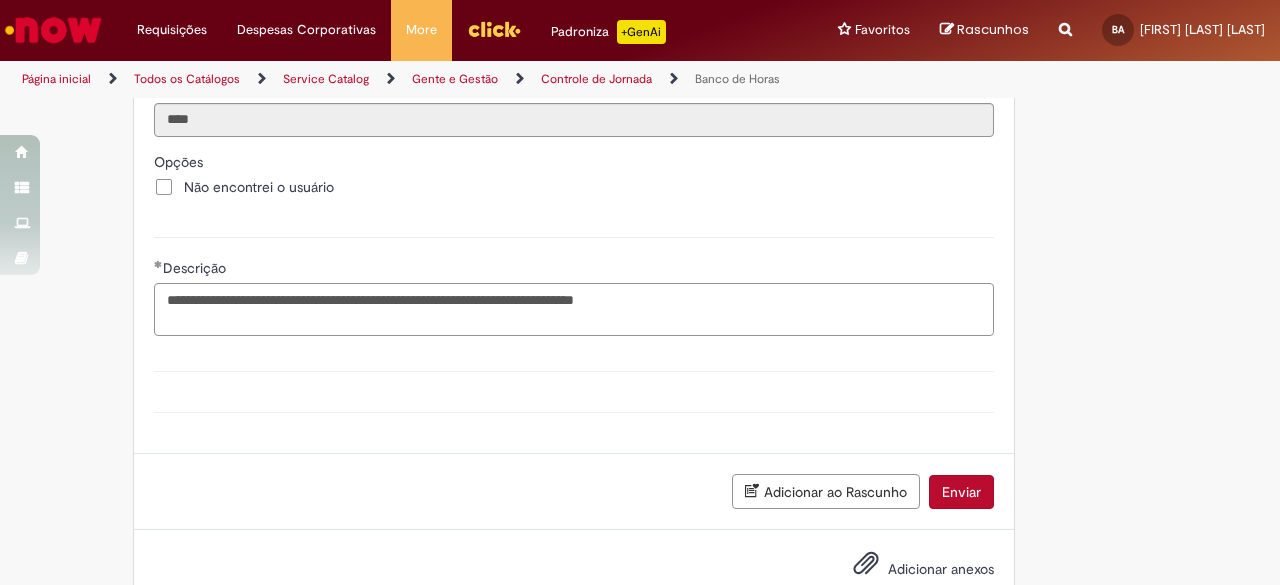 type on "**********" 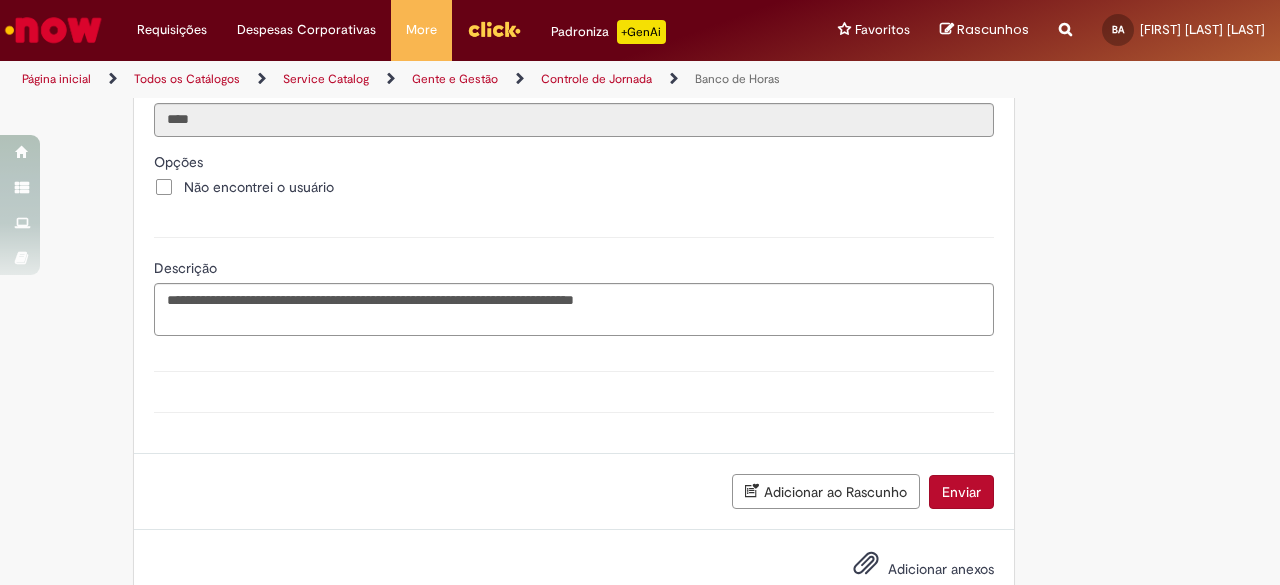click on "Adicionar anexos" at bounding box center (909, 570) 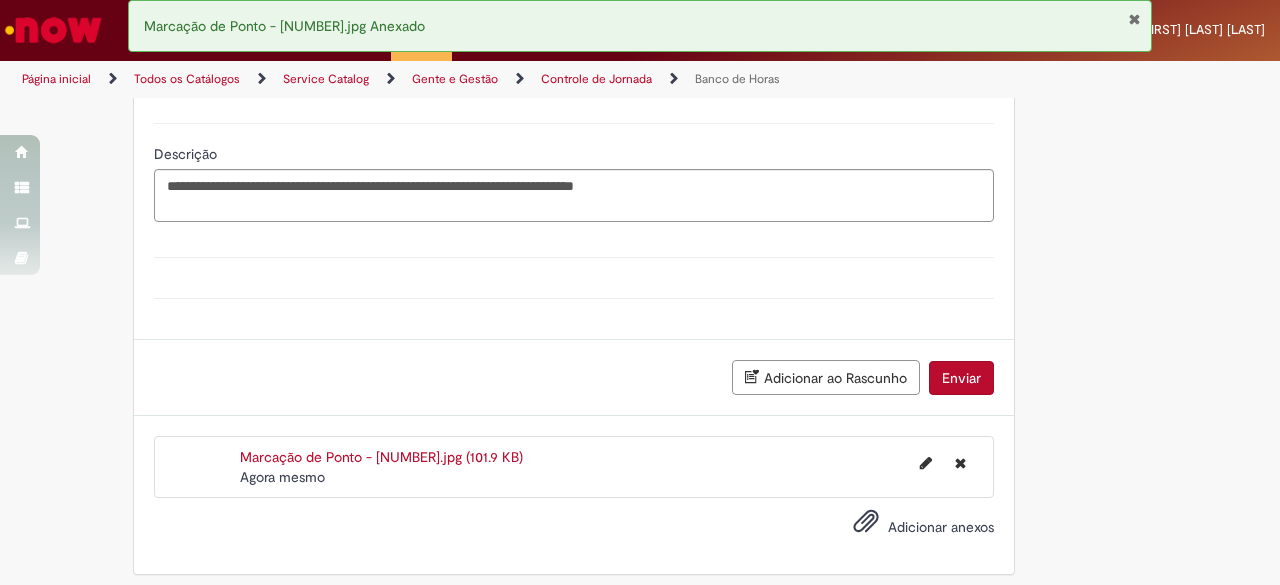 scroll, scrollTop: 1918, scrollLeft: 0, axis: vertical 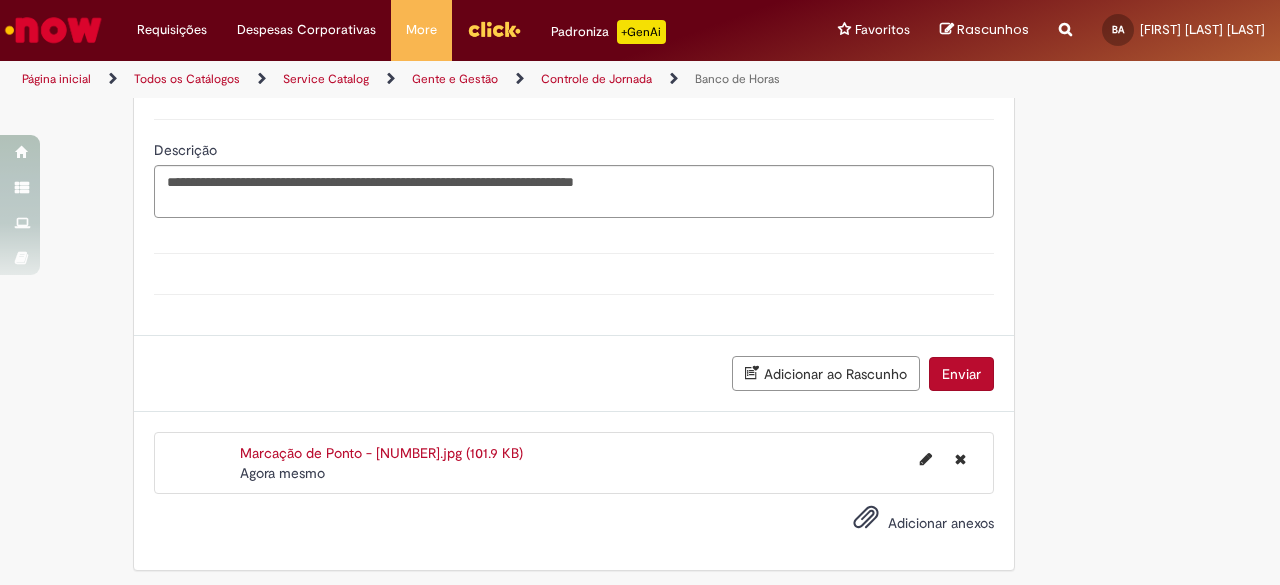 click on "Enviar" at bounding box center [961, 374] 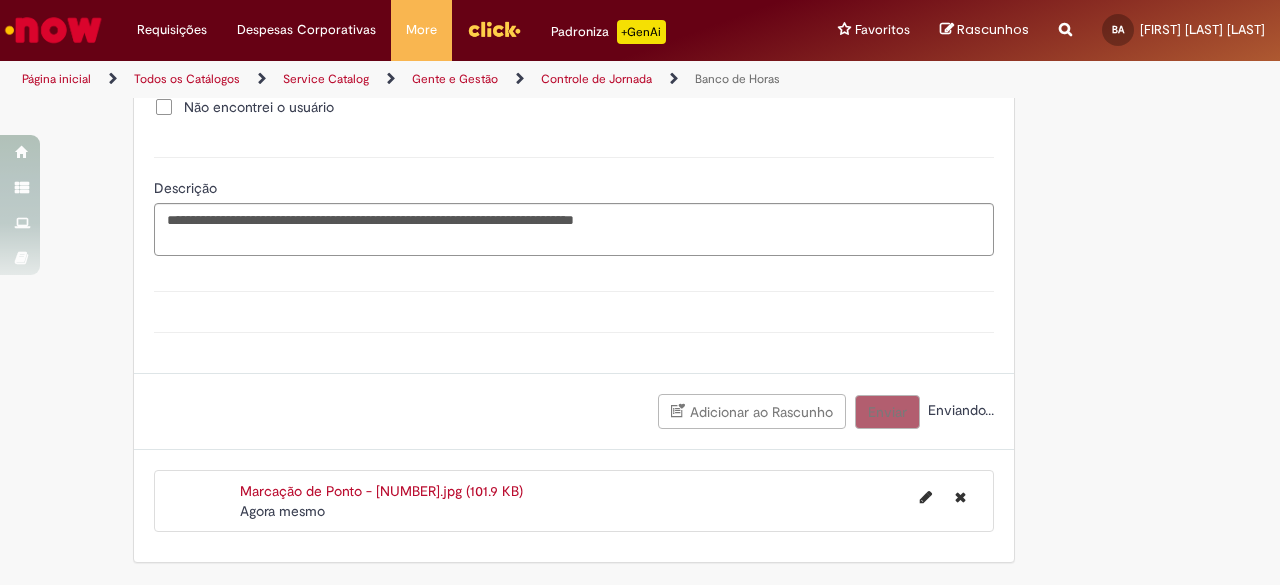 scroll, scrollTop: 1872, scrollLeft: 0, axis: vertical 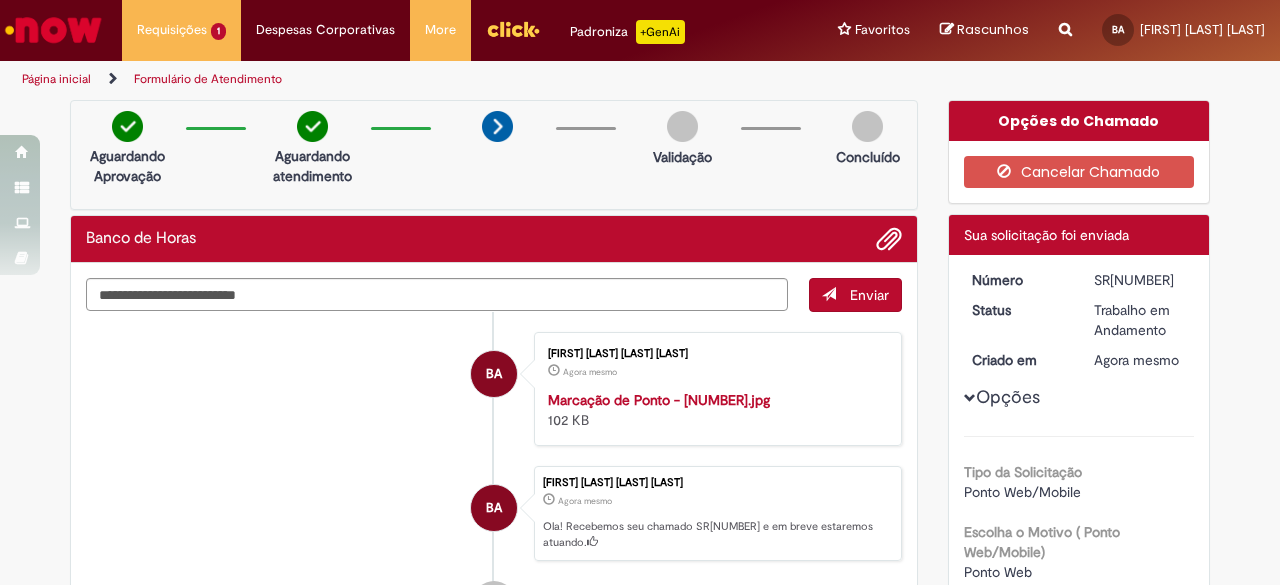 drag, startPoint x: 965, startPoint y: 277, endPoint x: 1184, endPoint y: 275, distance: 219.00912 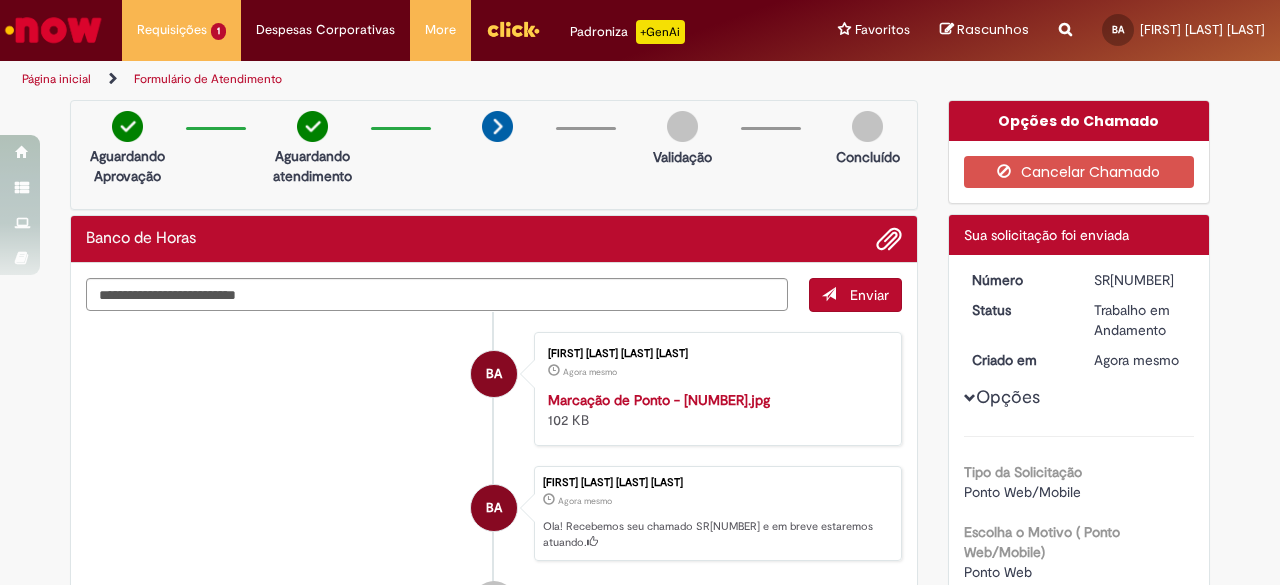 drag, startPoint x: 1176, startPoint y: 275, endPoint x: 952, endPoint y: 281, distance: 224.08034 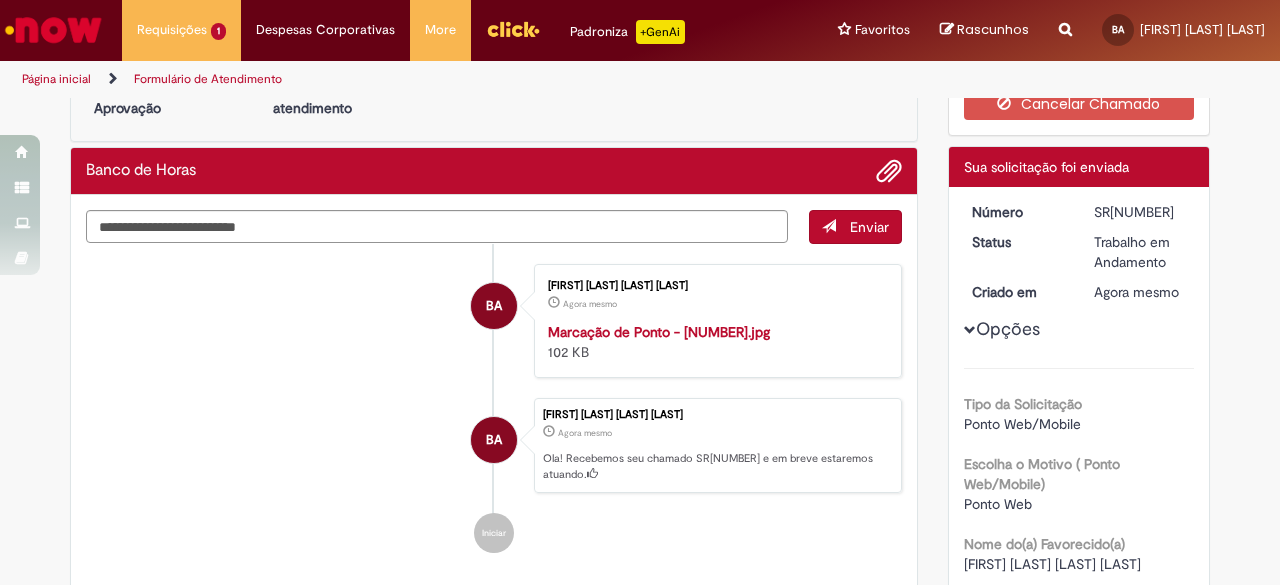 scroll, scrollTop: 100, scrollLeft: 0, axis: vertical 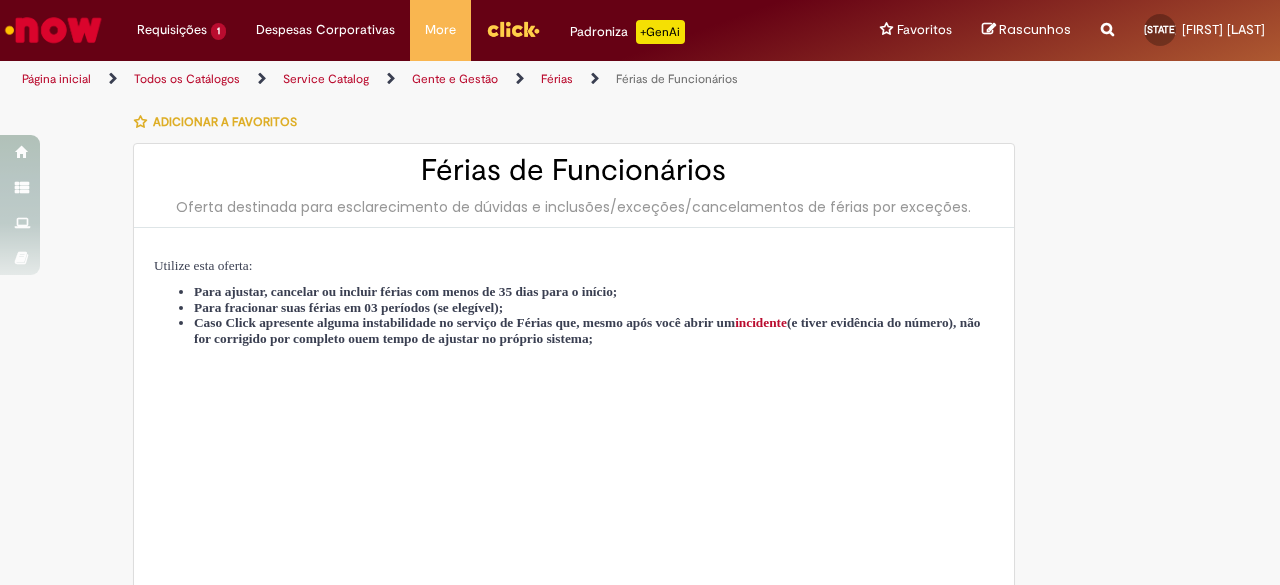 type on "********" 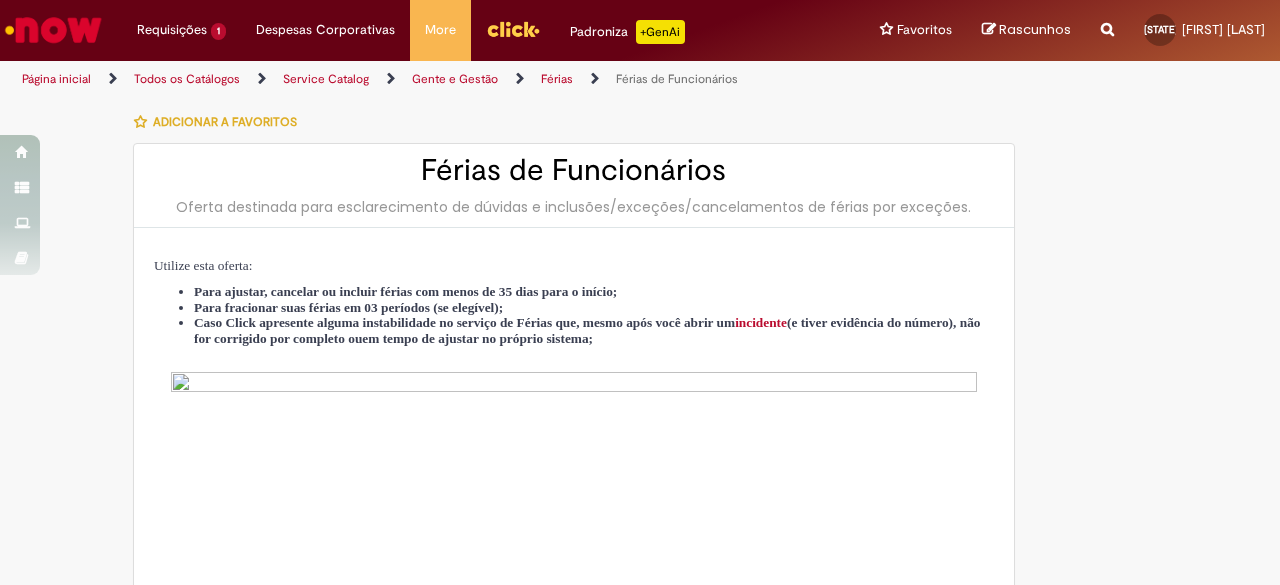 type on "**********" 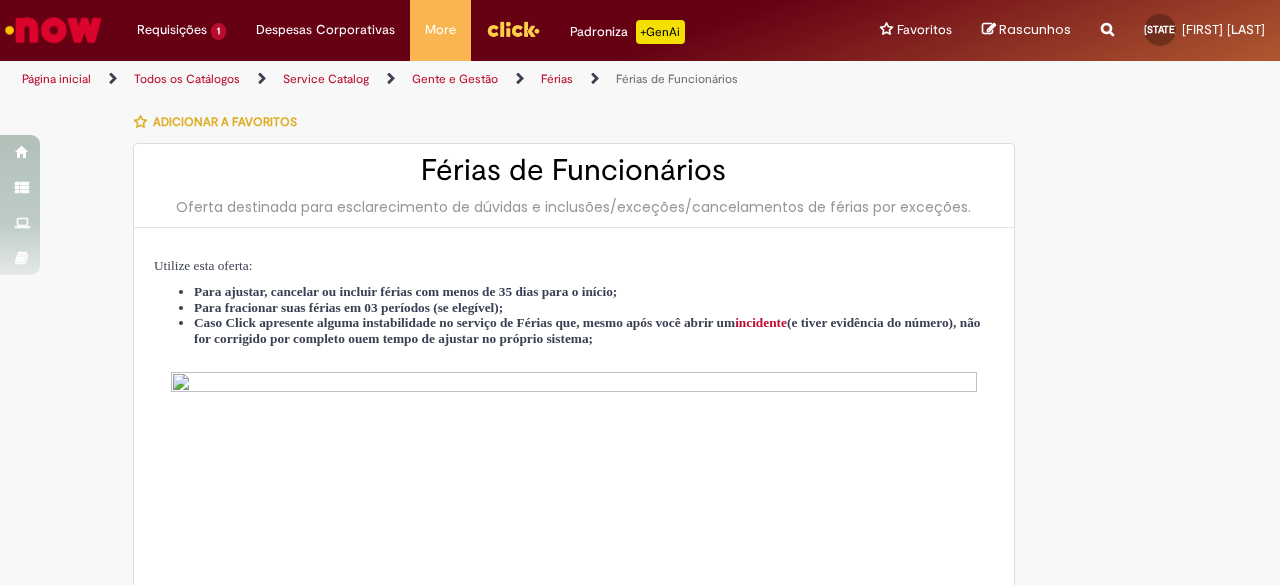 type on "**********" 